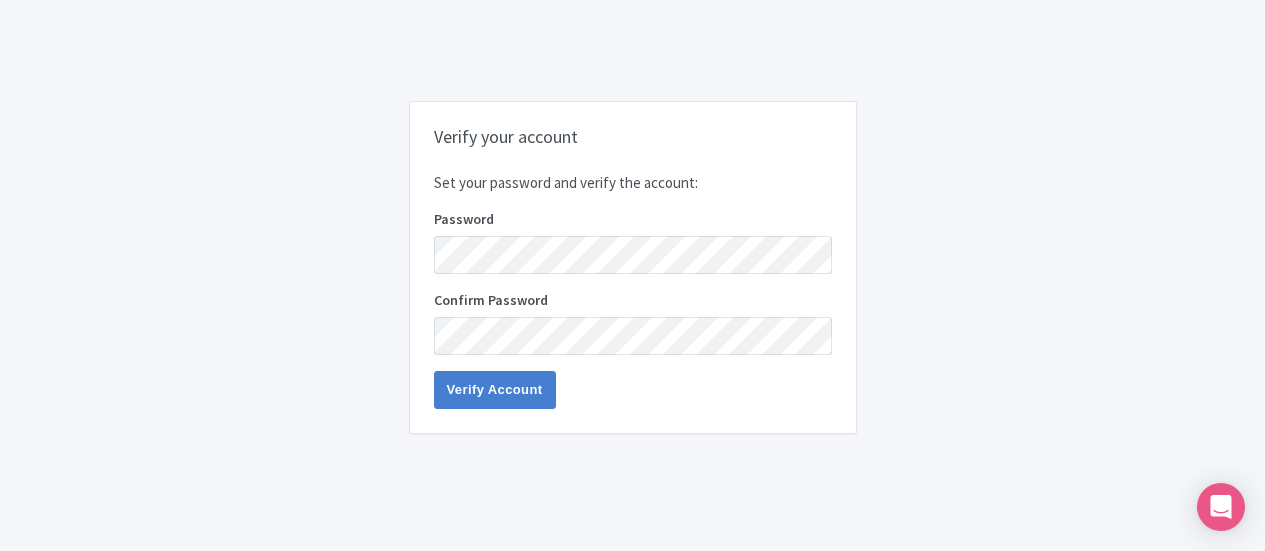 scroll, scrollTop: 0, scrollLeft: 0, axis: both 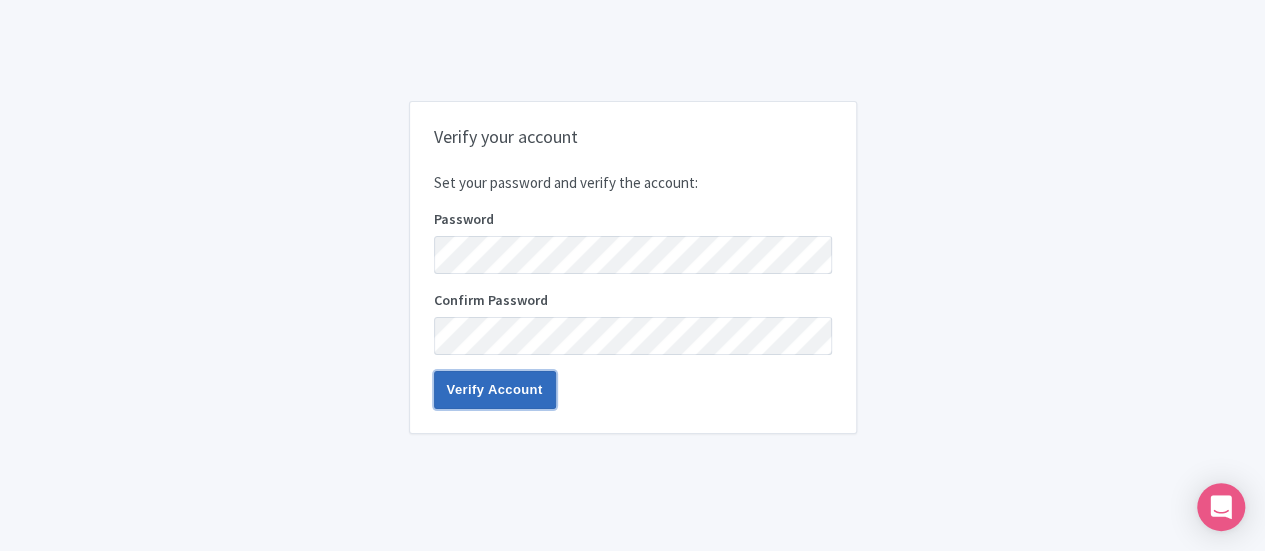 click on "Verify Account" at bounding box center (495, 390) 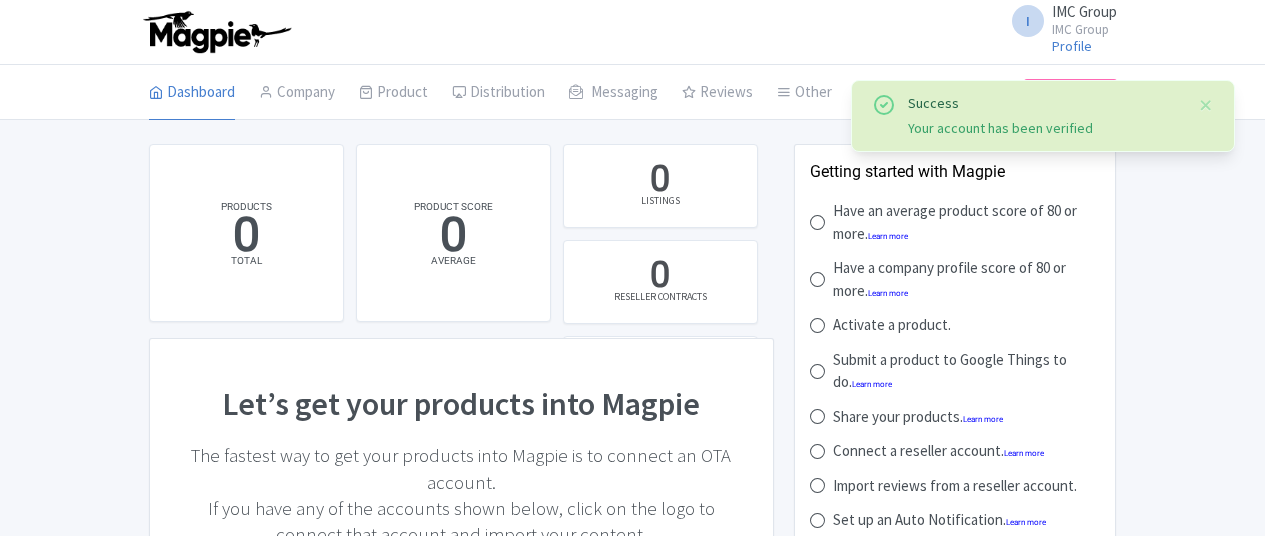 scroll, scrollTop: 0, scrollLeft: 0, axis: both 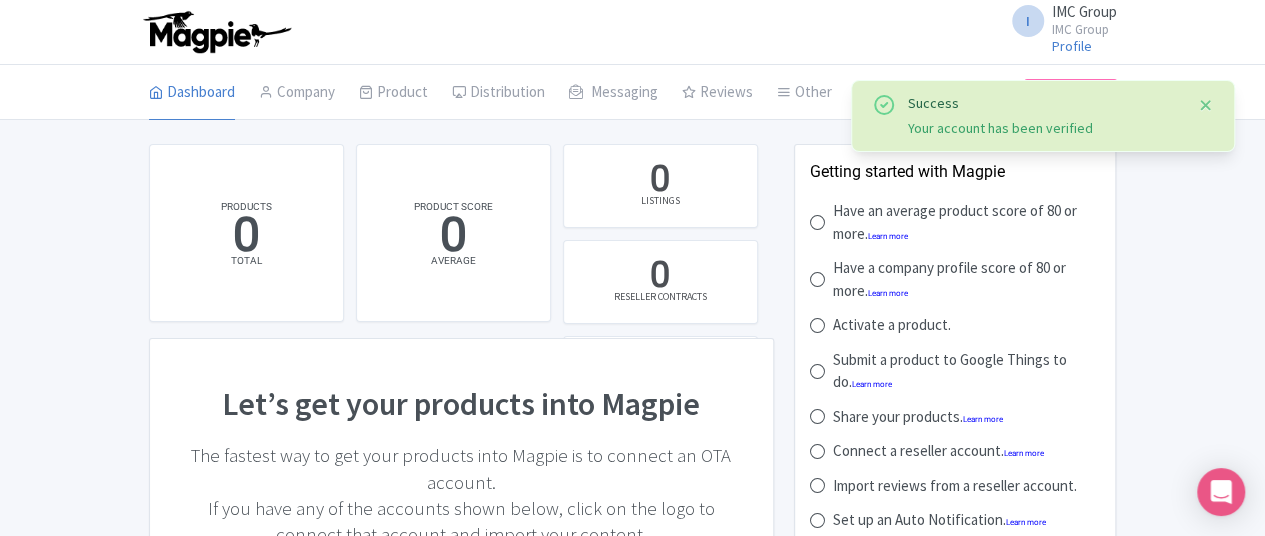 click at bounding box center (1206, 105) 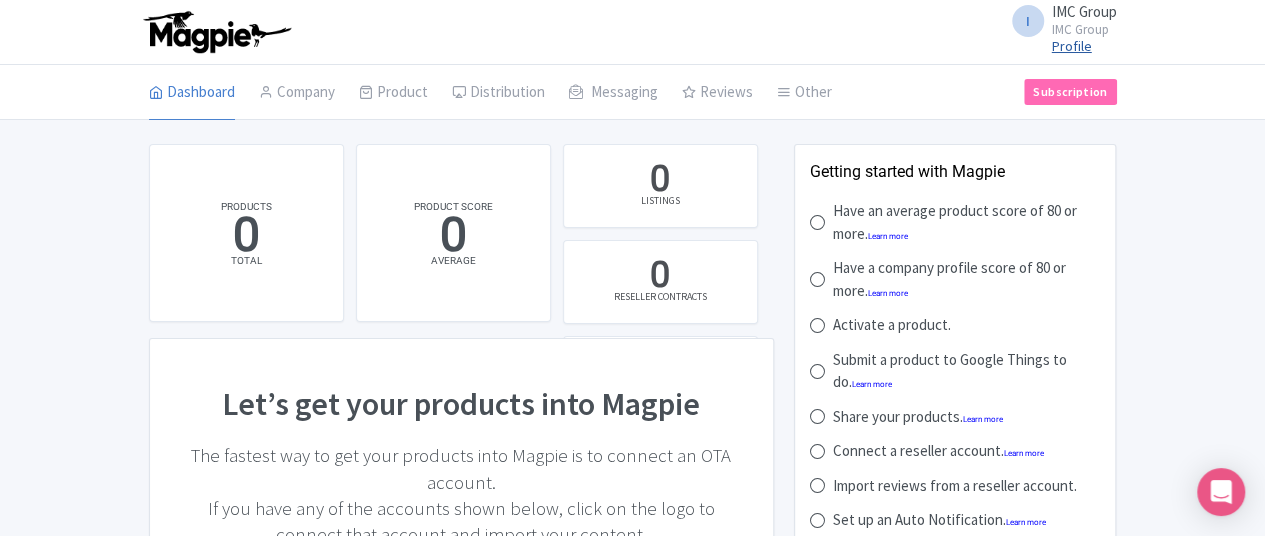 click on "Profile" at bounding box center (1072, 46) 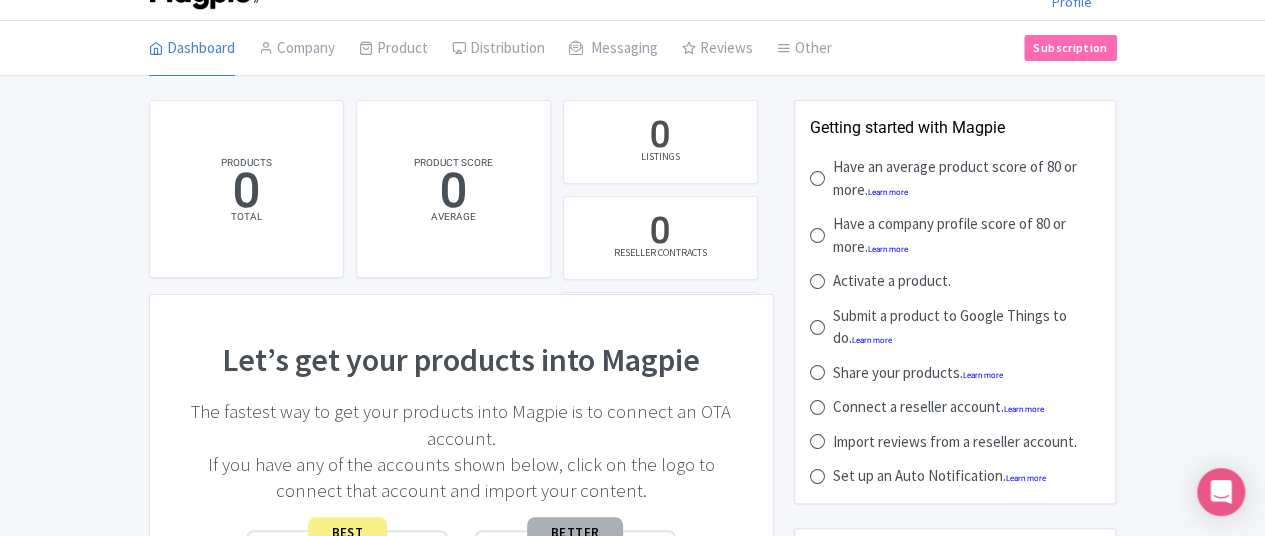 scroll, scrollTop: 0, scrollLeft: 0, axis: both 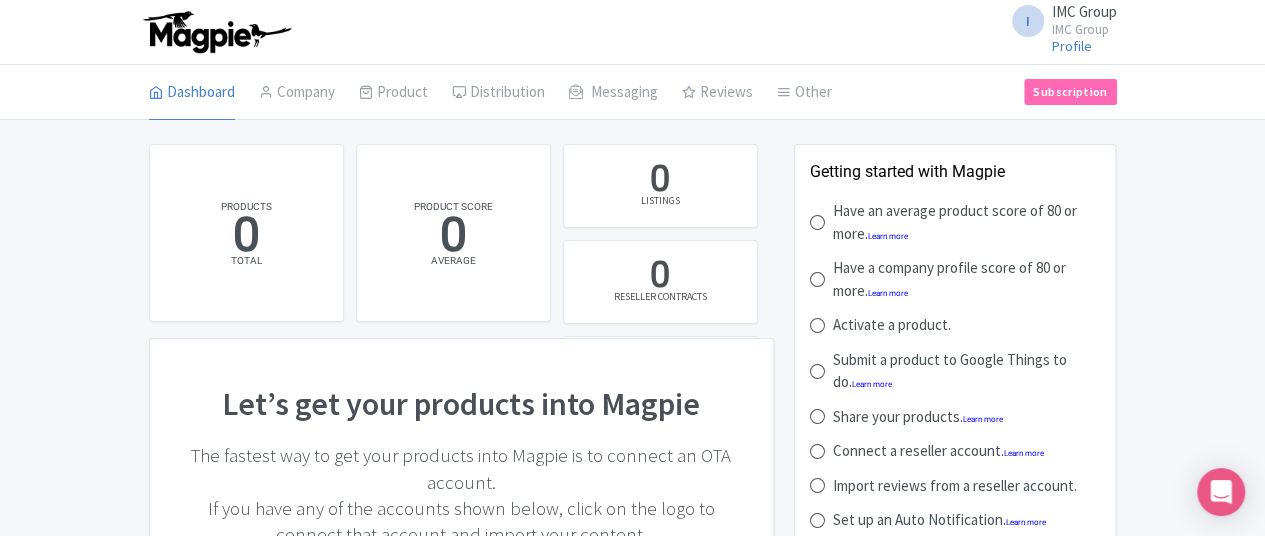 click on "IMC Group" at bounding box center (1084, 11) 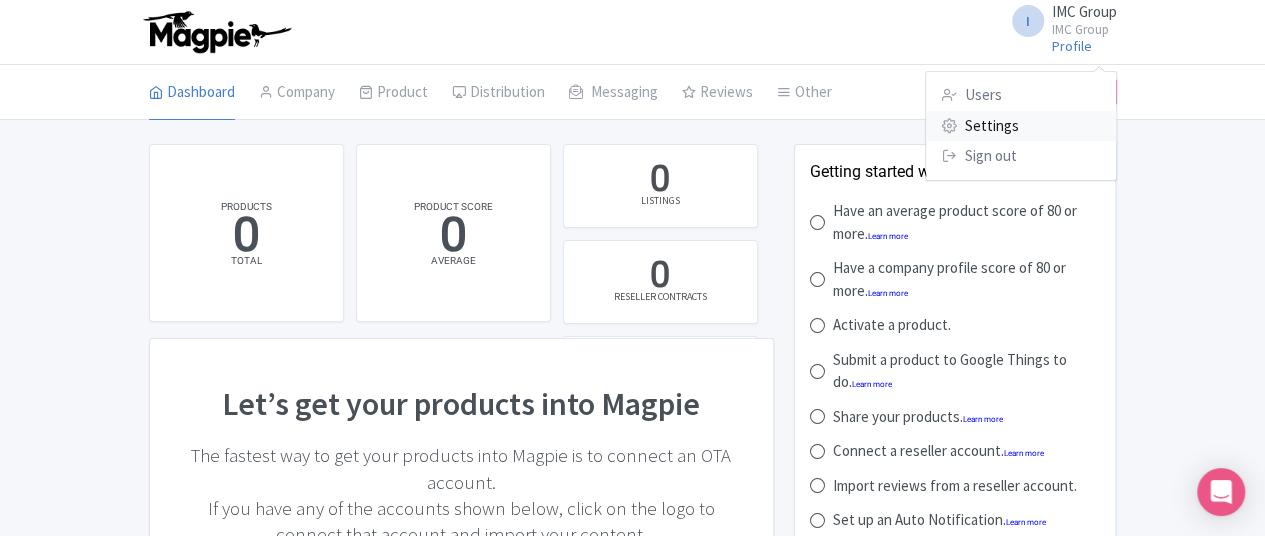 click on "Settings" at bounding box center (1021, 126) 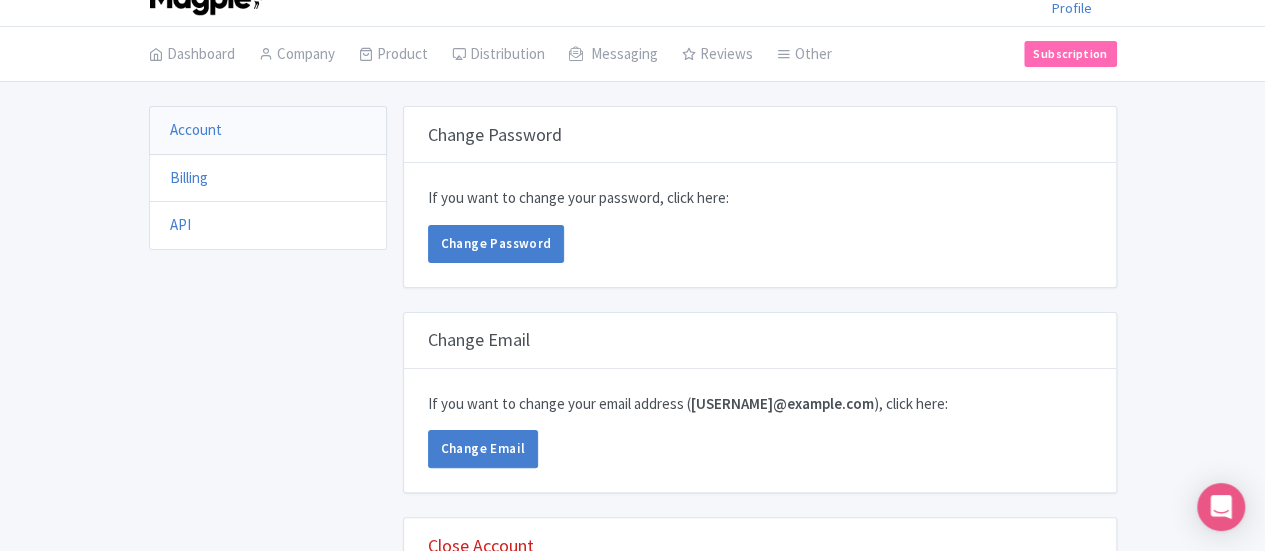 scroll, scrollTop: 0, scrollLeft: 0, axis: both 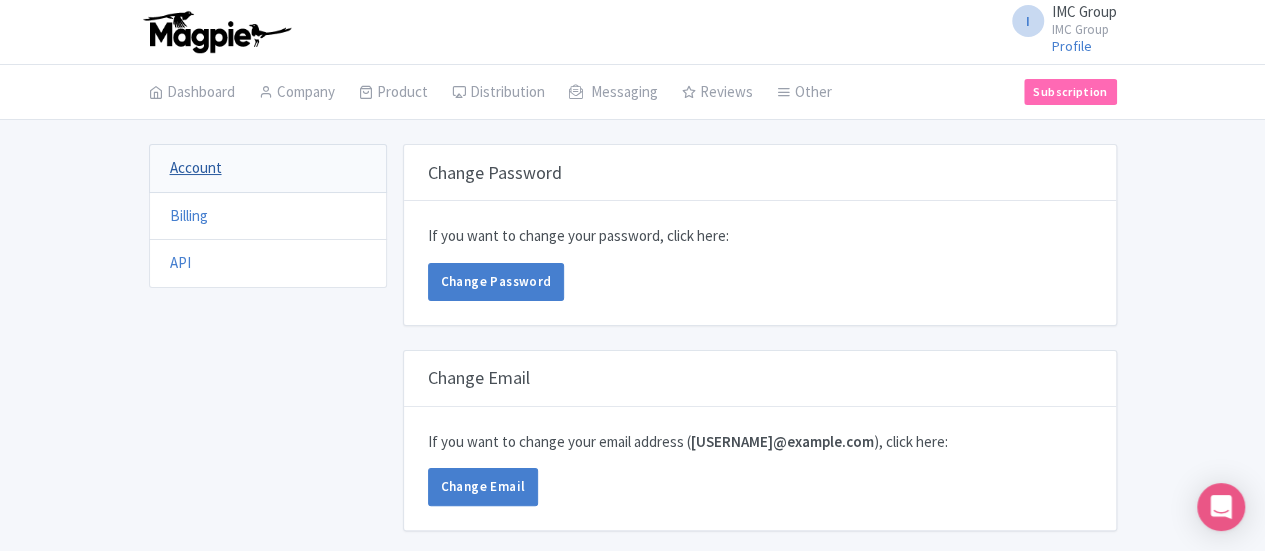 click on "Account" at bounding box center [196, 167] 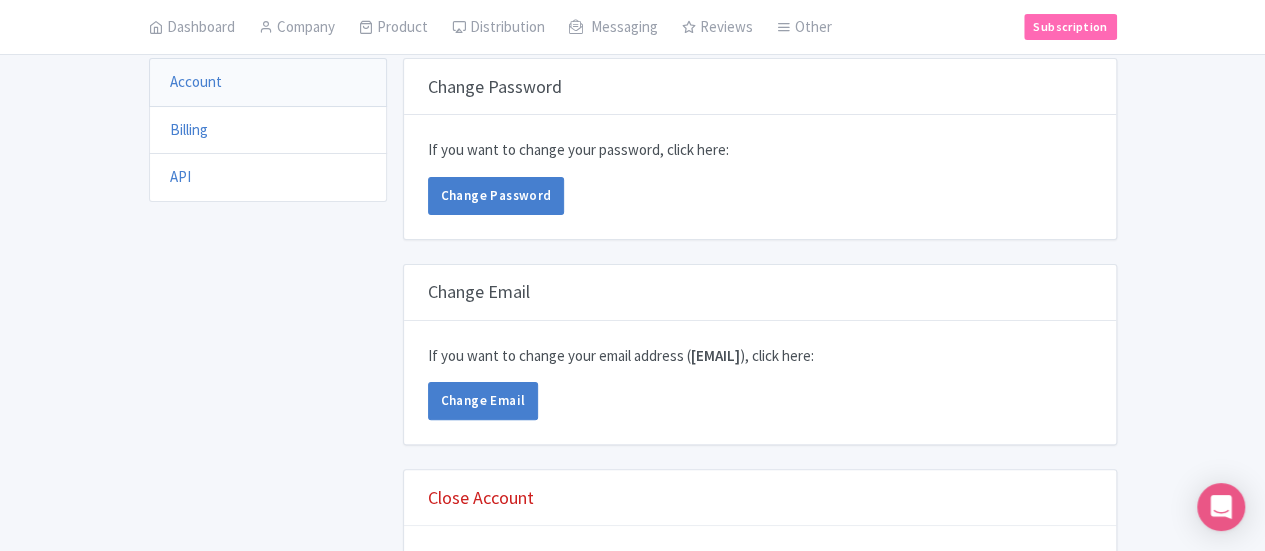 scroll, scrollTop: 0, scrollLeft: 0, axis: both 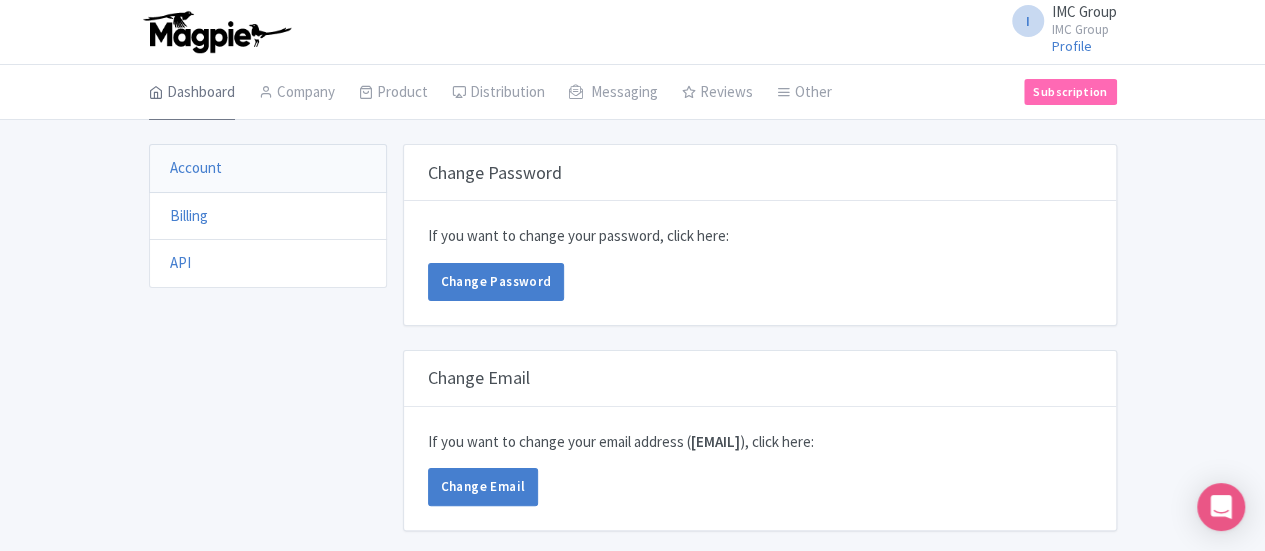 click on "Dashboard" at bounding box center (192, 93) 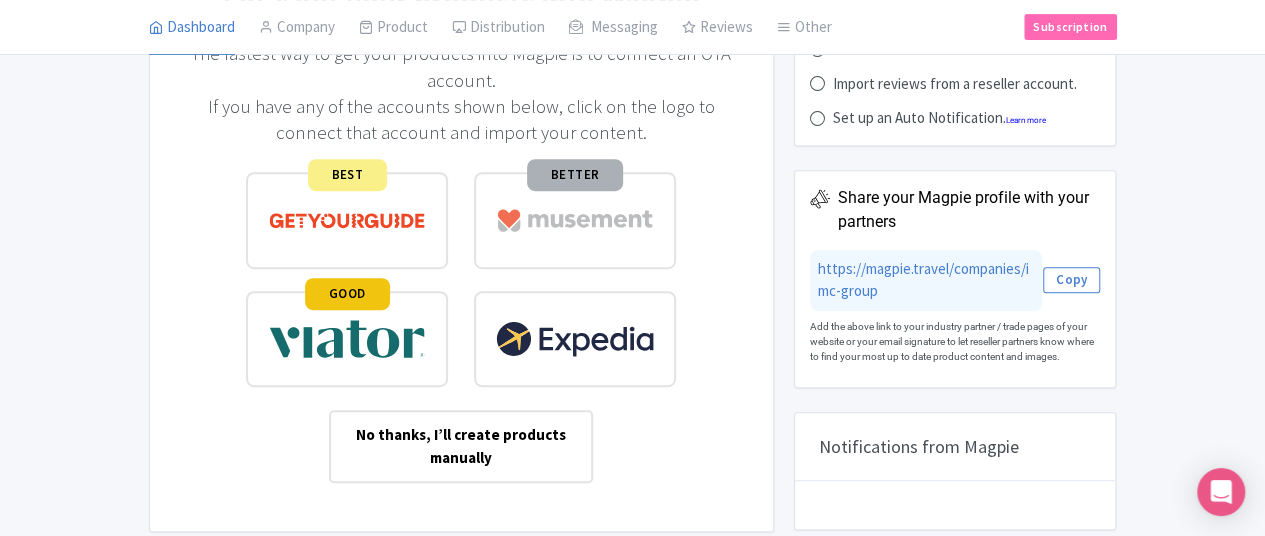 scroll, scrollTop: 400, scrollLeft: 0, axis: vertical 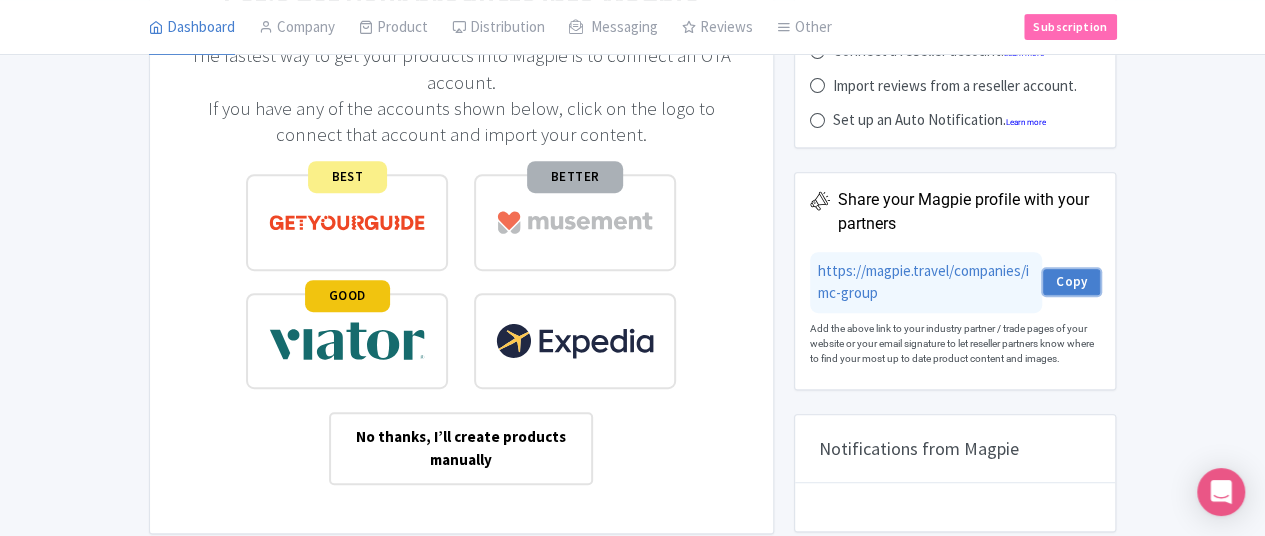 click on "Copy" at bounding box center (1072, 282) 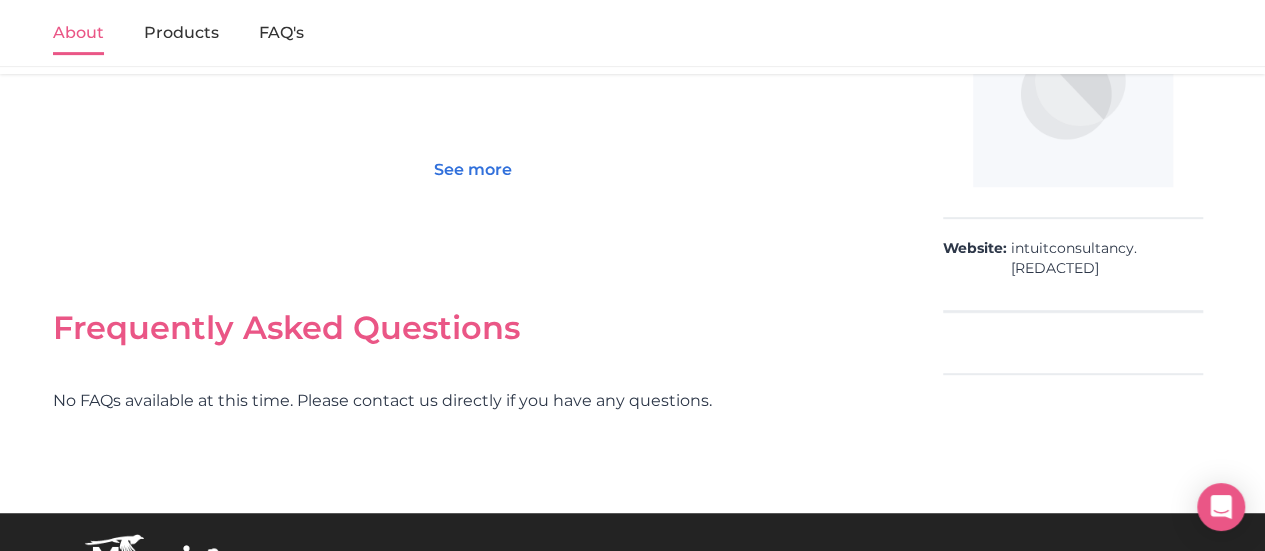 scroll, scrollTop: 300, scrollLeft: 0, axis: vertical 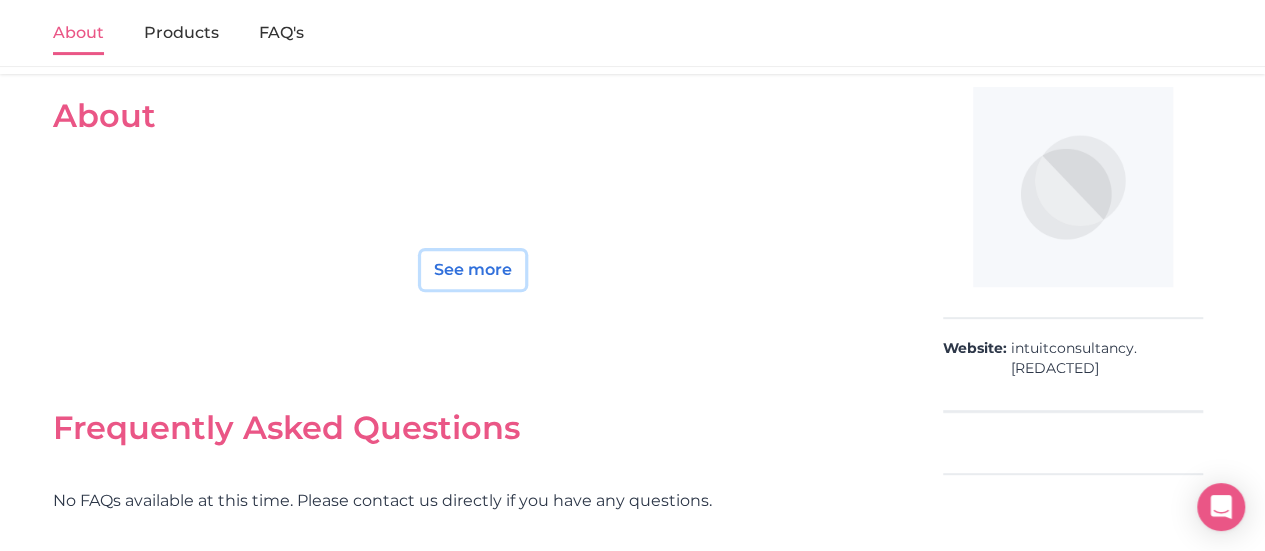 click on "See more" at bounding box center [473, 270] 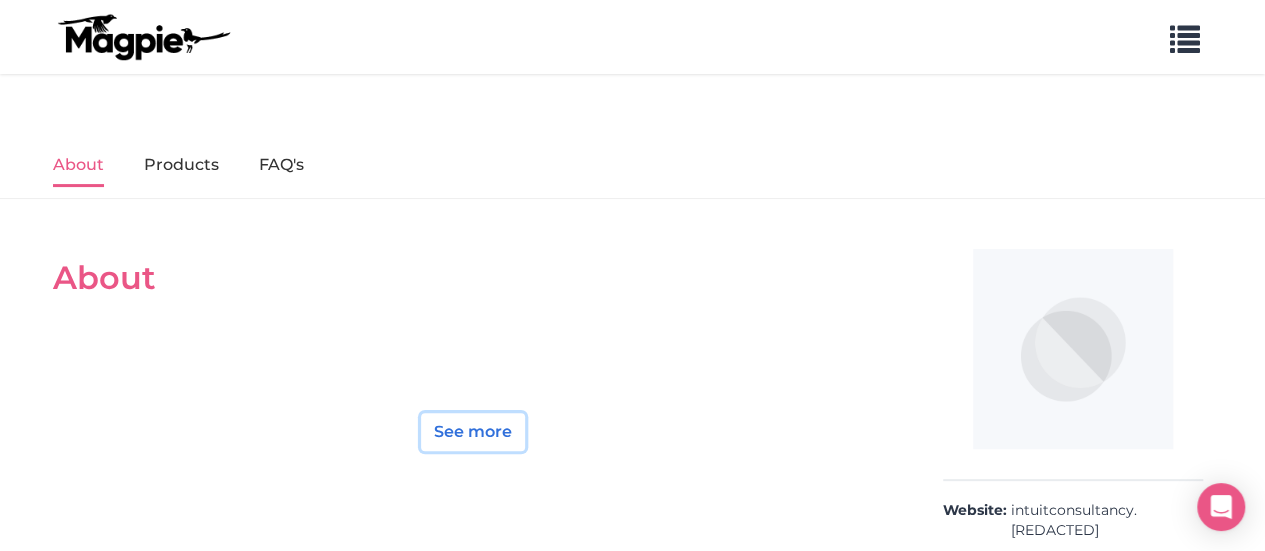 scroll, scrollTop: 300, scrollLeft: 0, axis: vertical 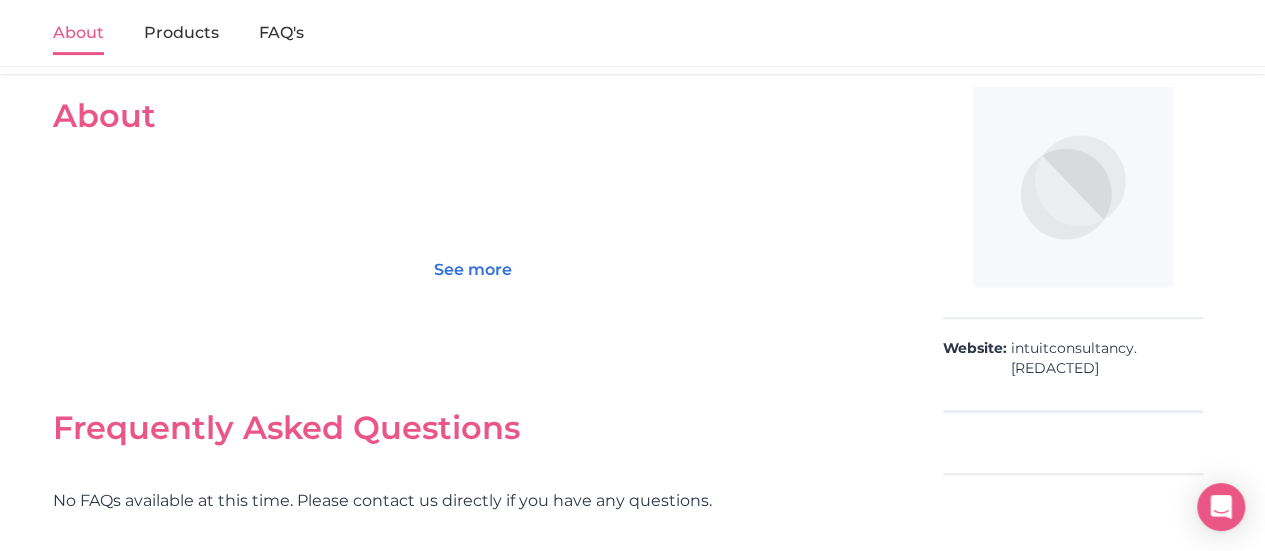 click at bounding box center [1073, 187] 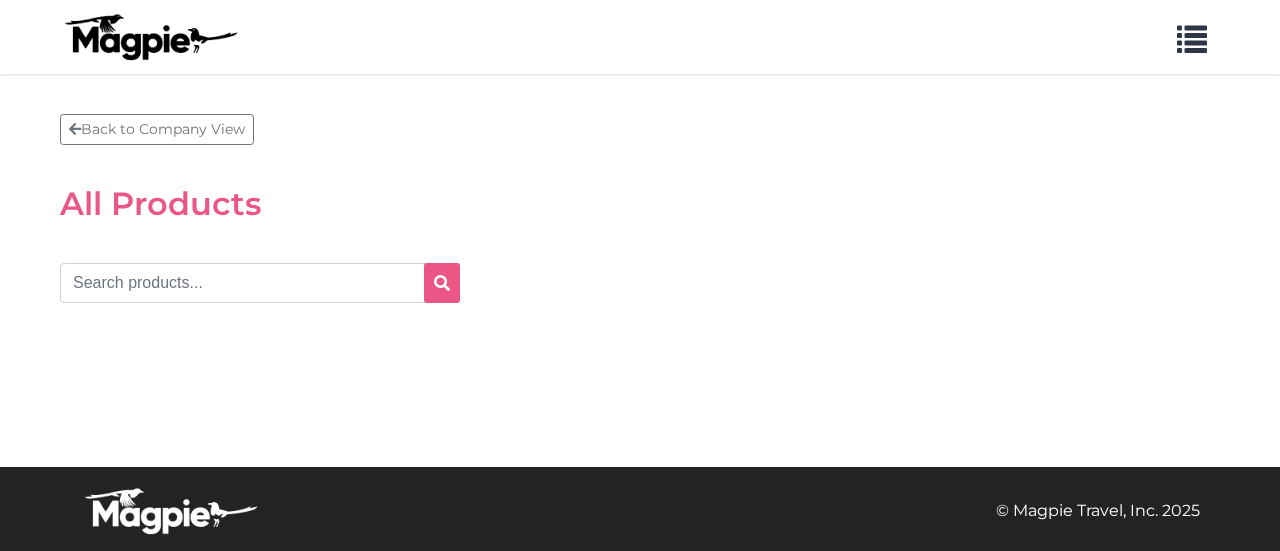 scroll, scrollTop: 0, scrollLeft: 0, axis: both 